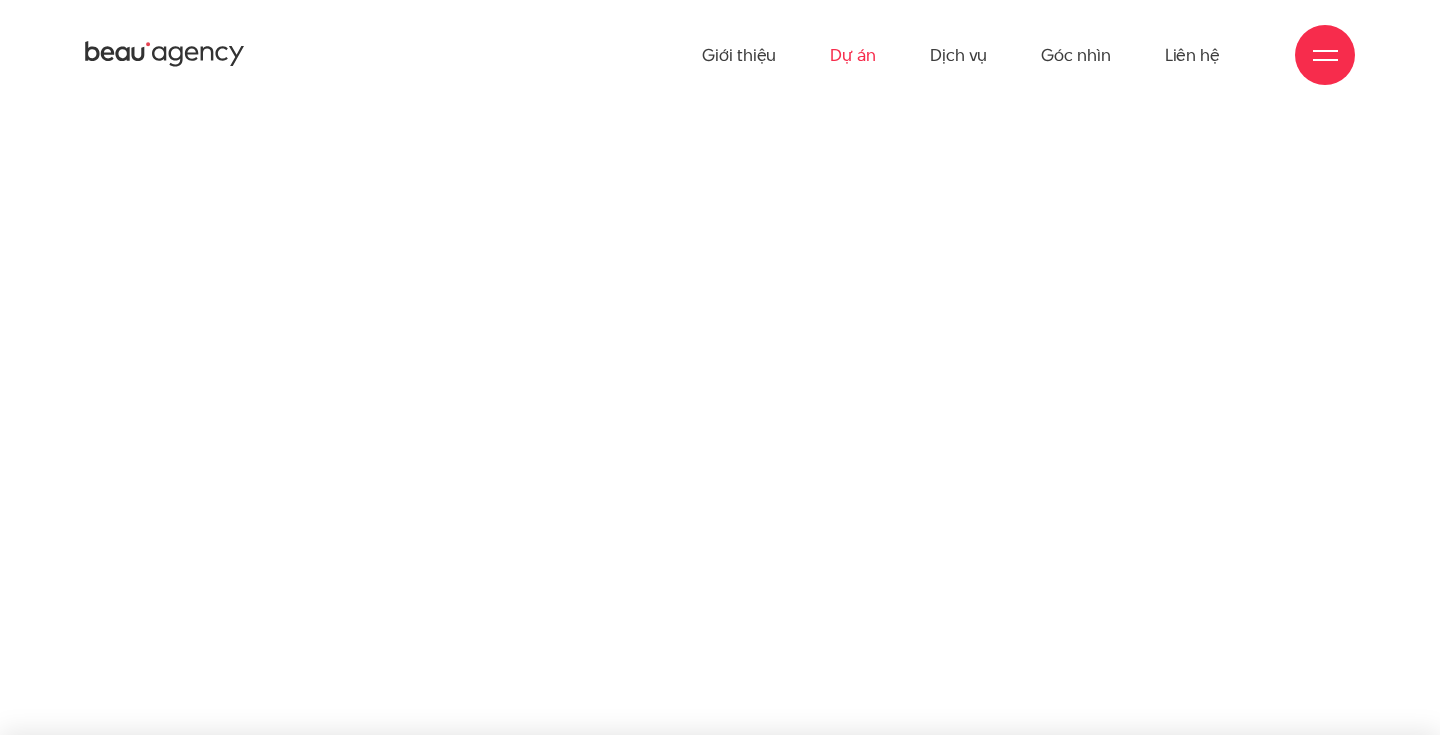 scroll, scrollTop: 0, scrollLeft: 0, axis: both 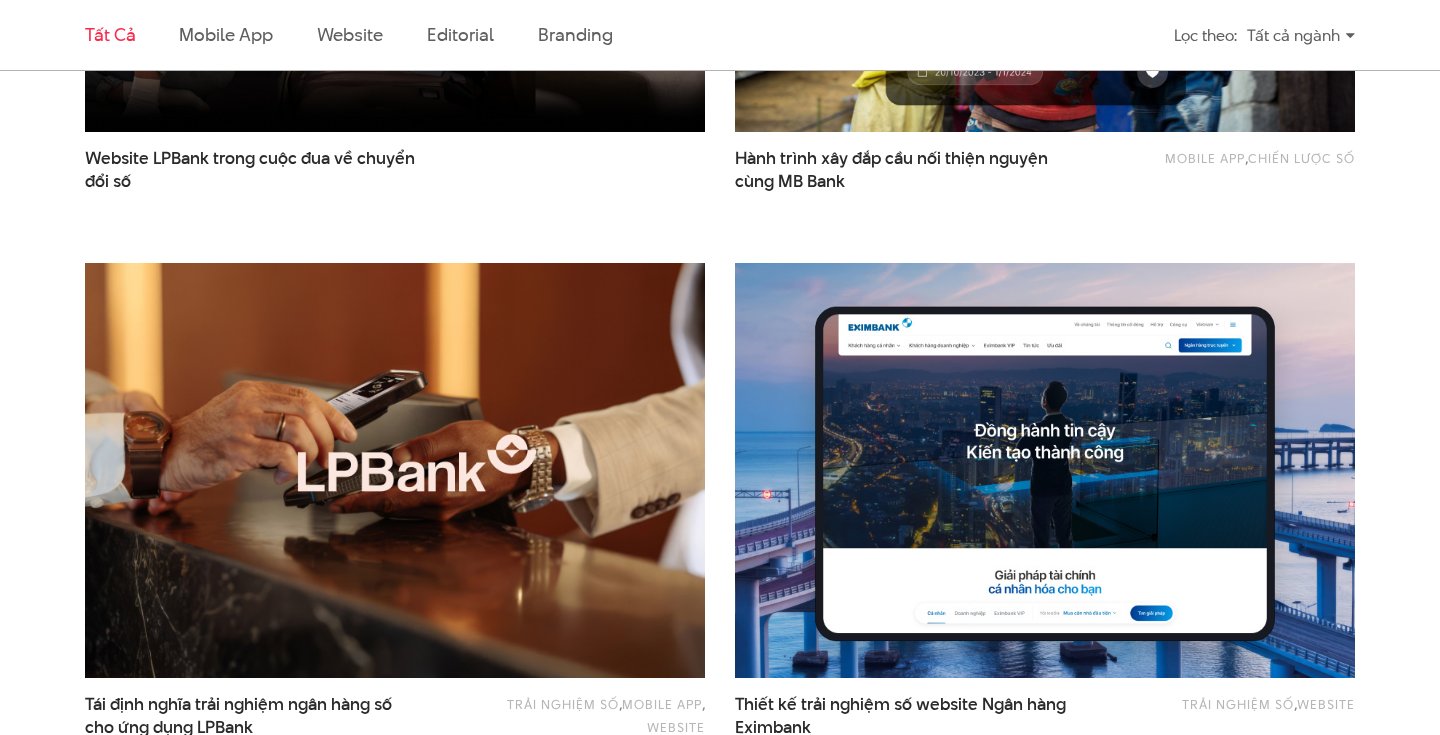 click at bounding box center [395, 470] 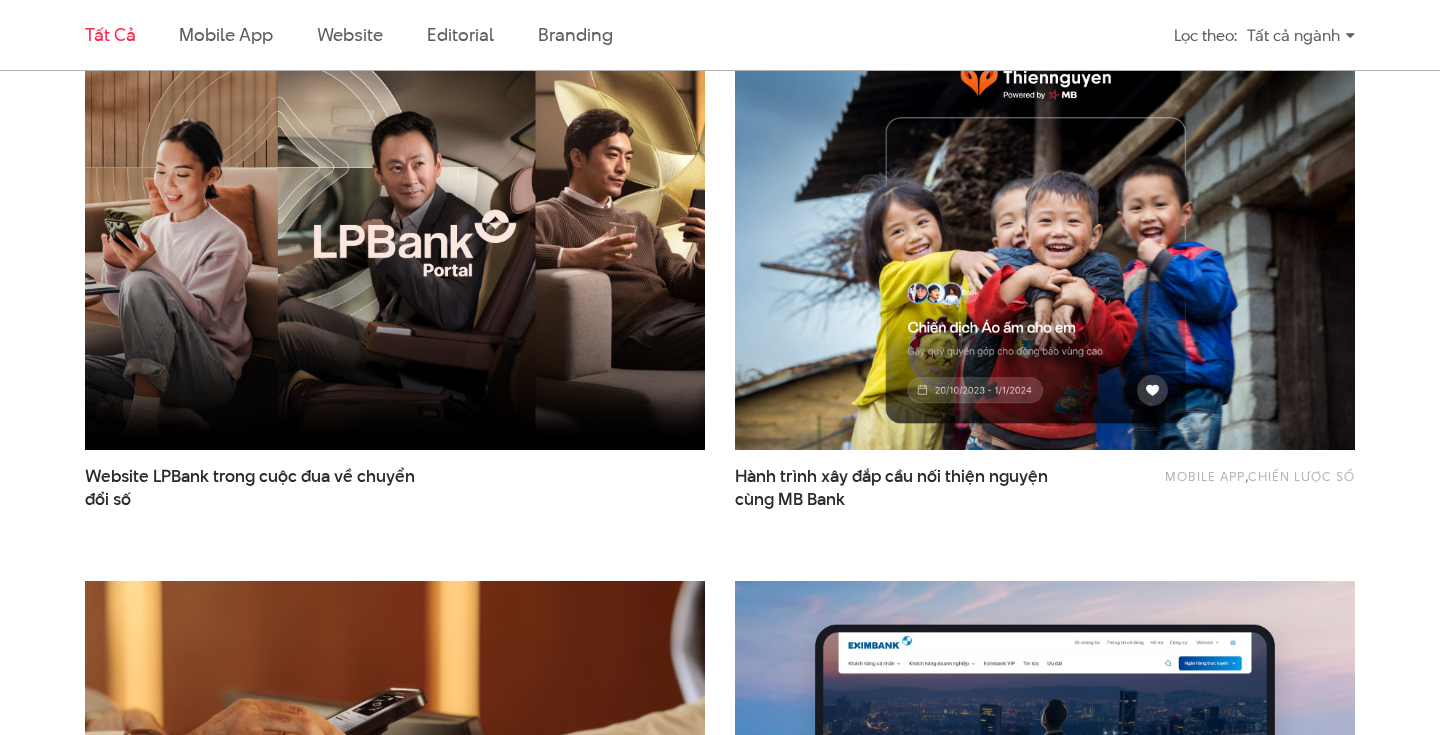 scroll, scrollTop: 682, scrollLeft: 0, axis: vertical 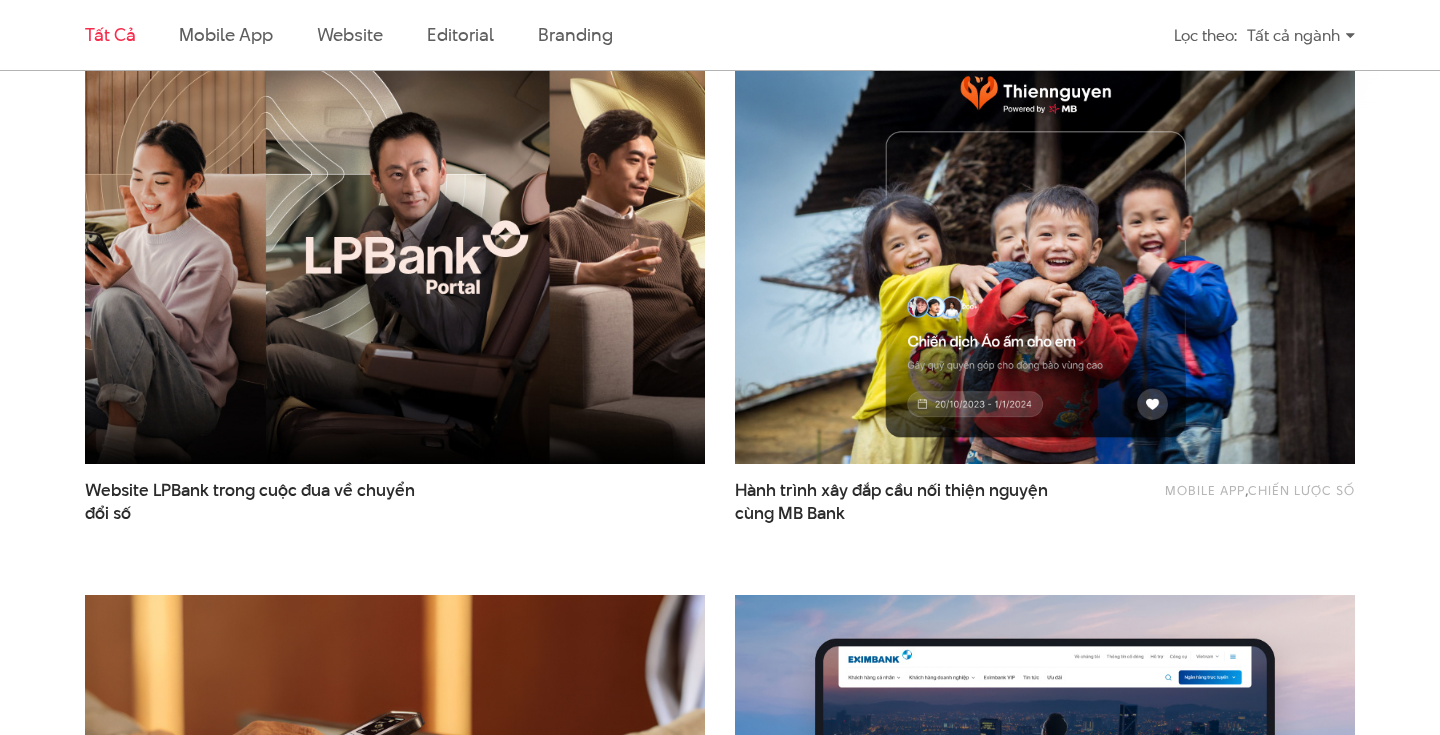 click at bounding box center [395, 256] 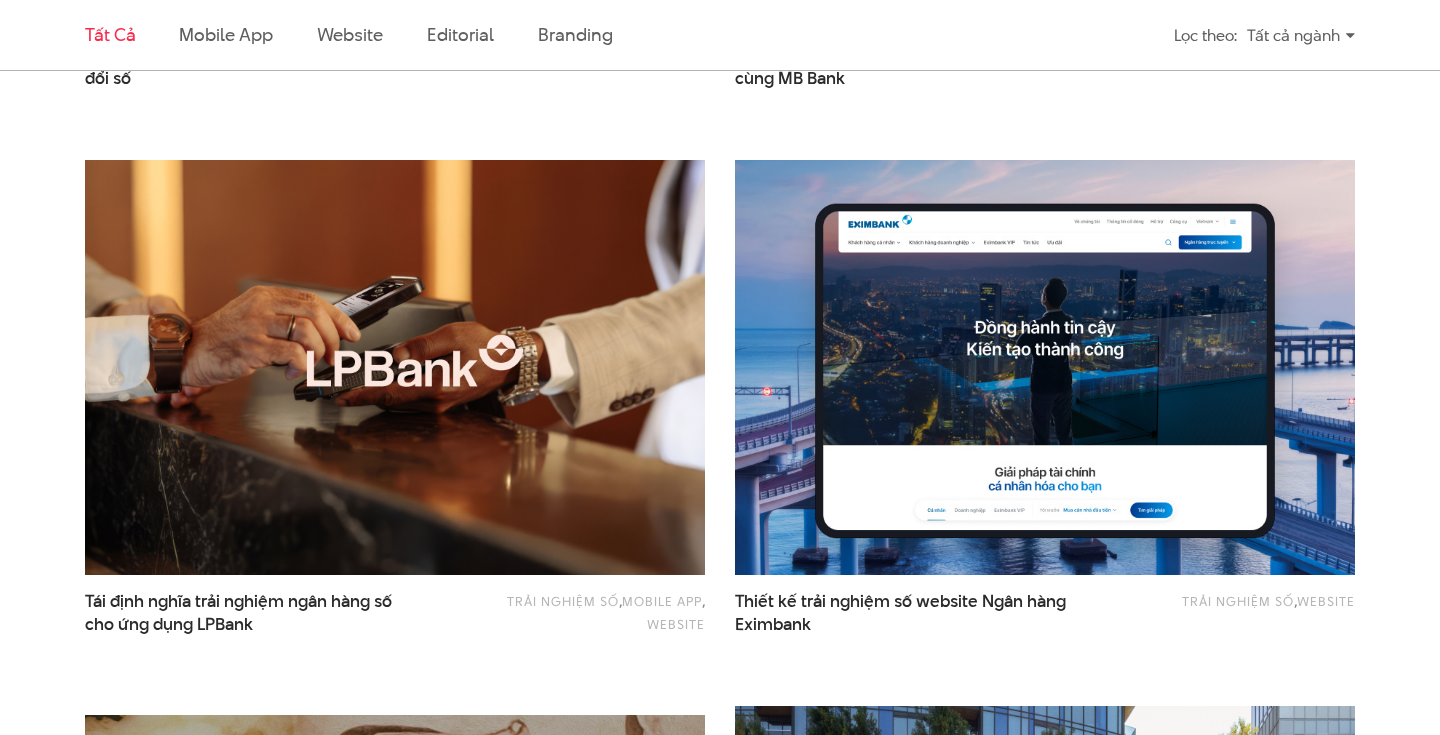 scroll, scrollTop: 1148, scrollLeft: 0, axis: vertical 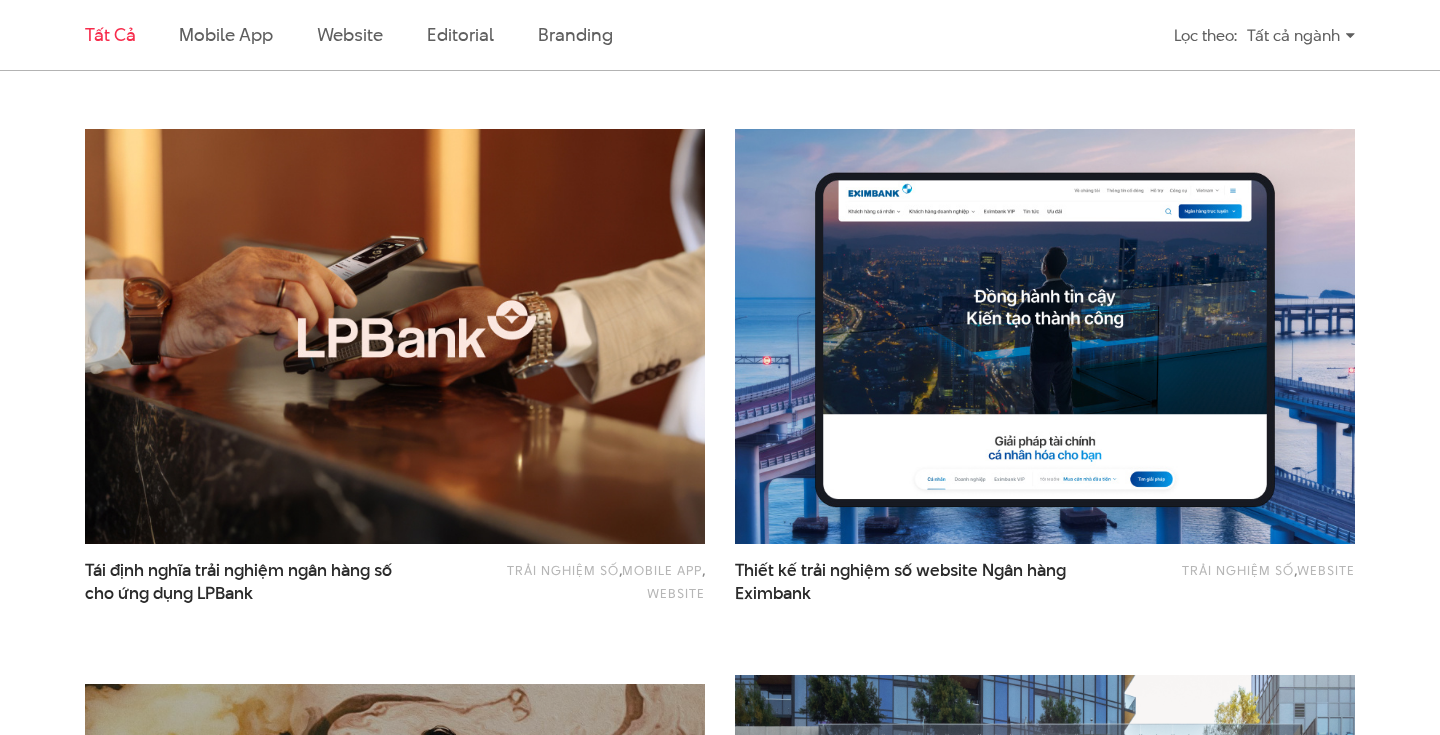 click at bounding box center (395, 336) 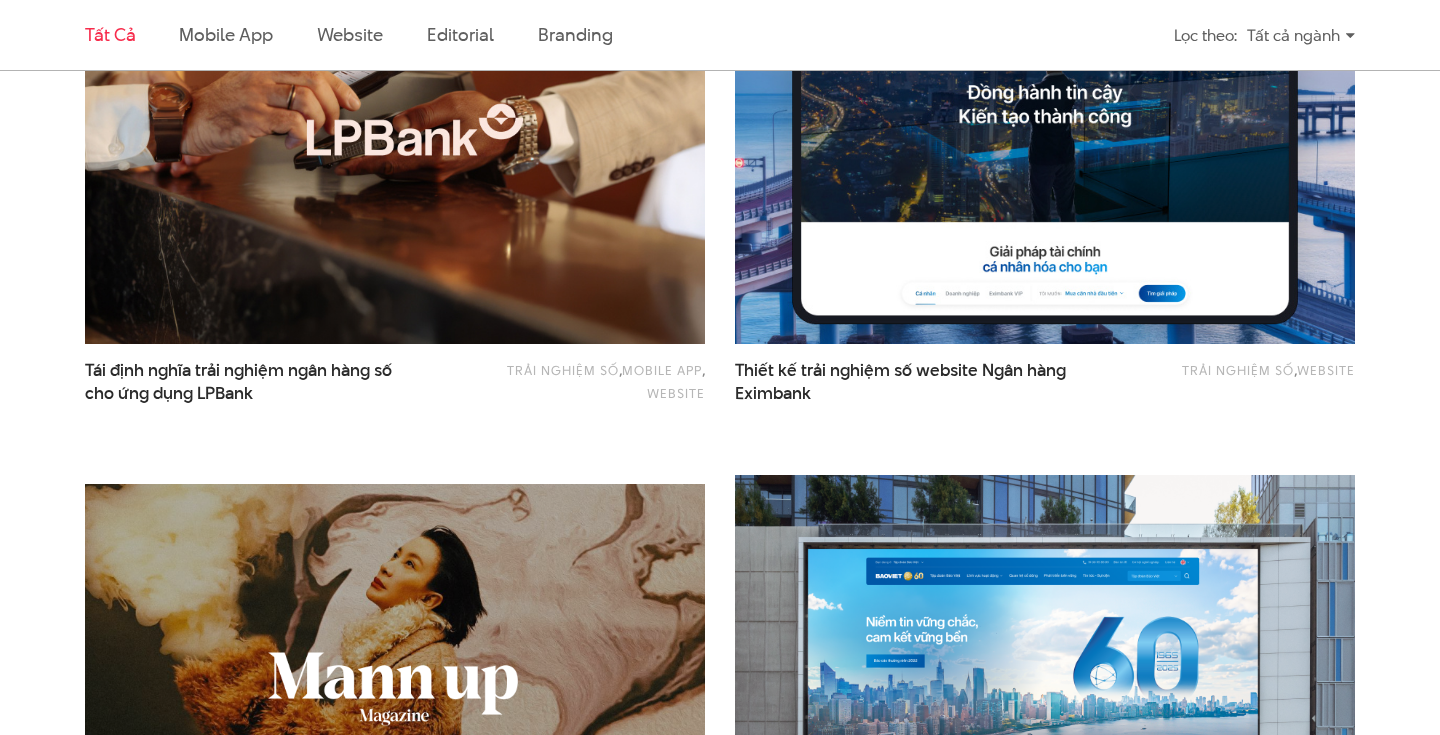 scroll, scrollTop: 1272, scrollLeft: 0, axis: vertical 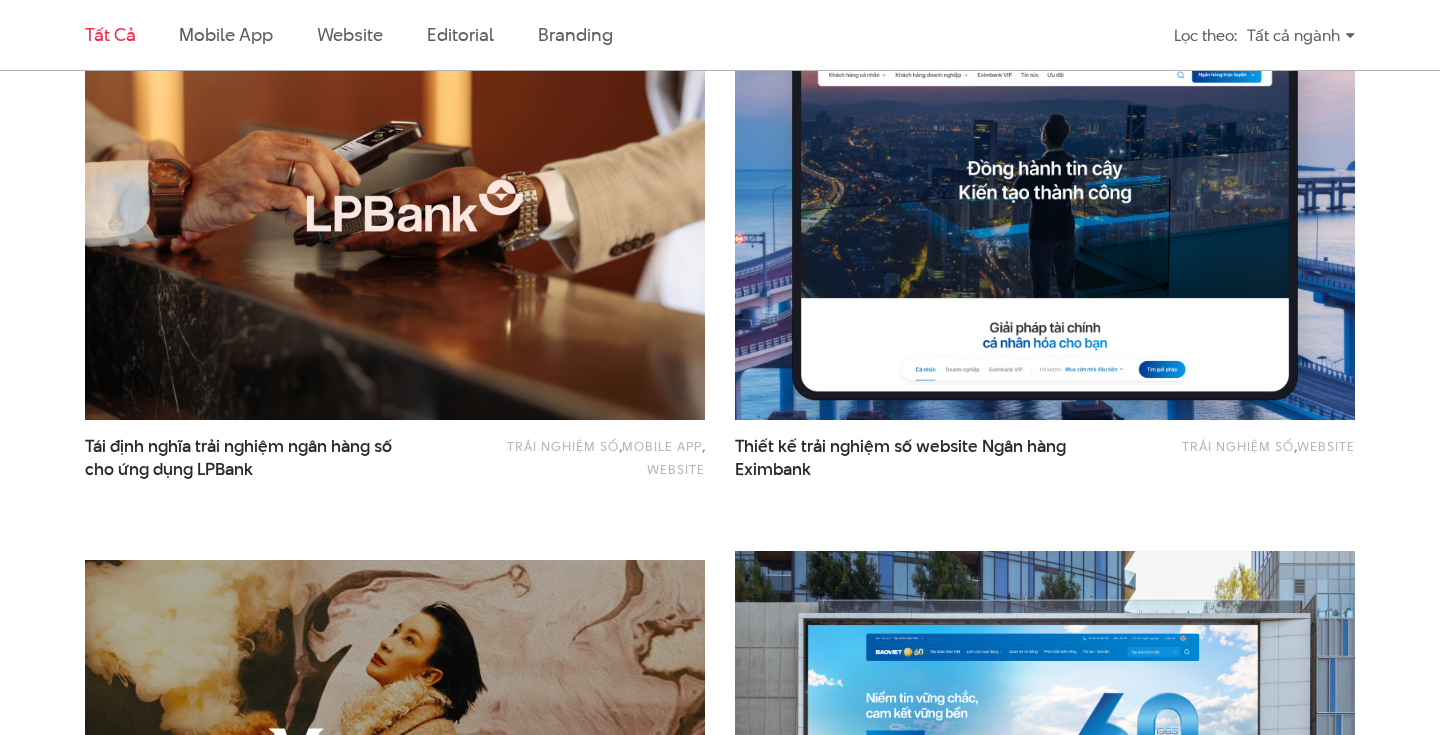click at bounding box center (1045, 212) 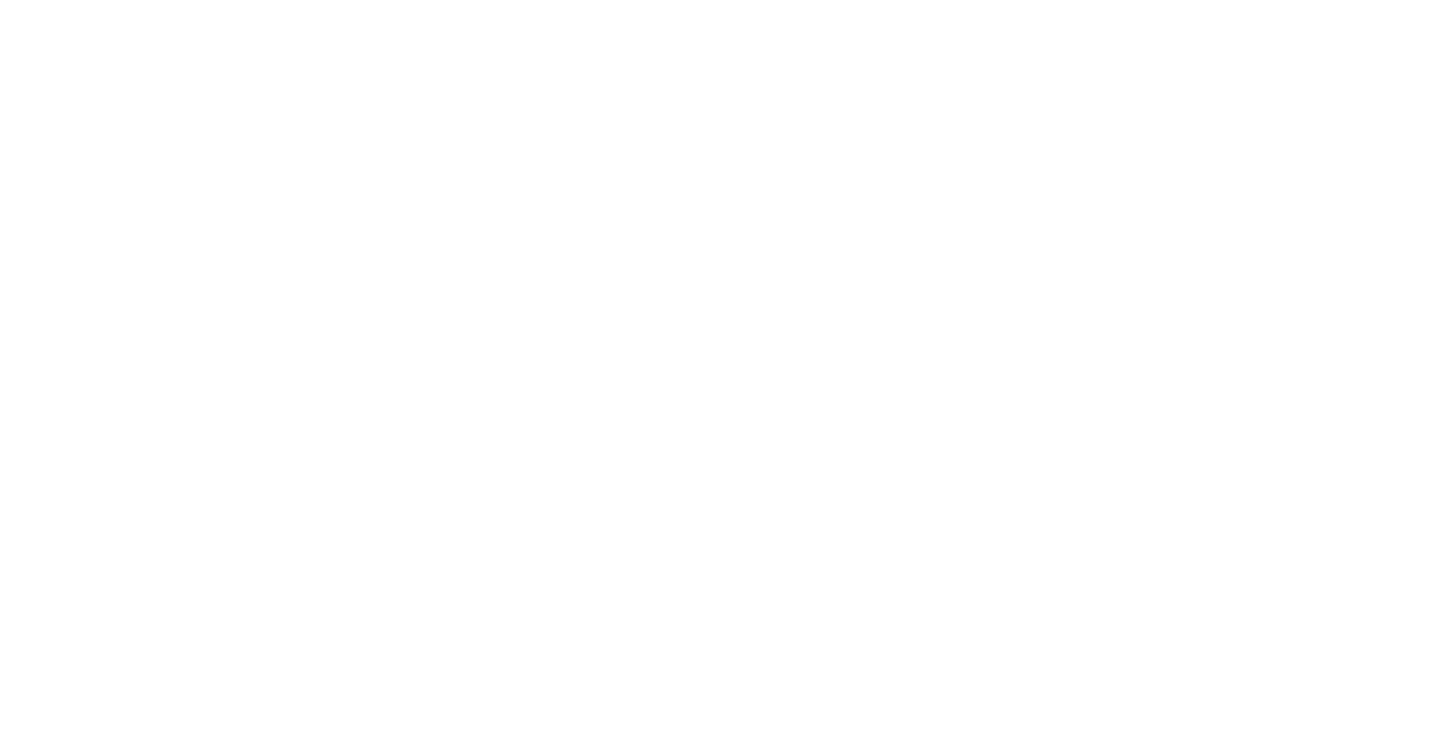 scroll, scrollTop: 0, scrollLeft: 0, axis: both 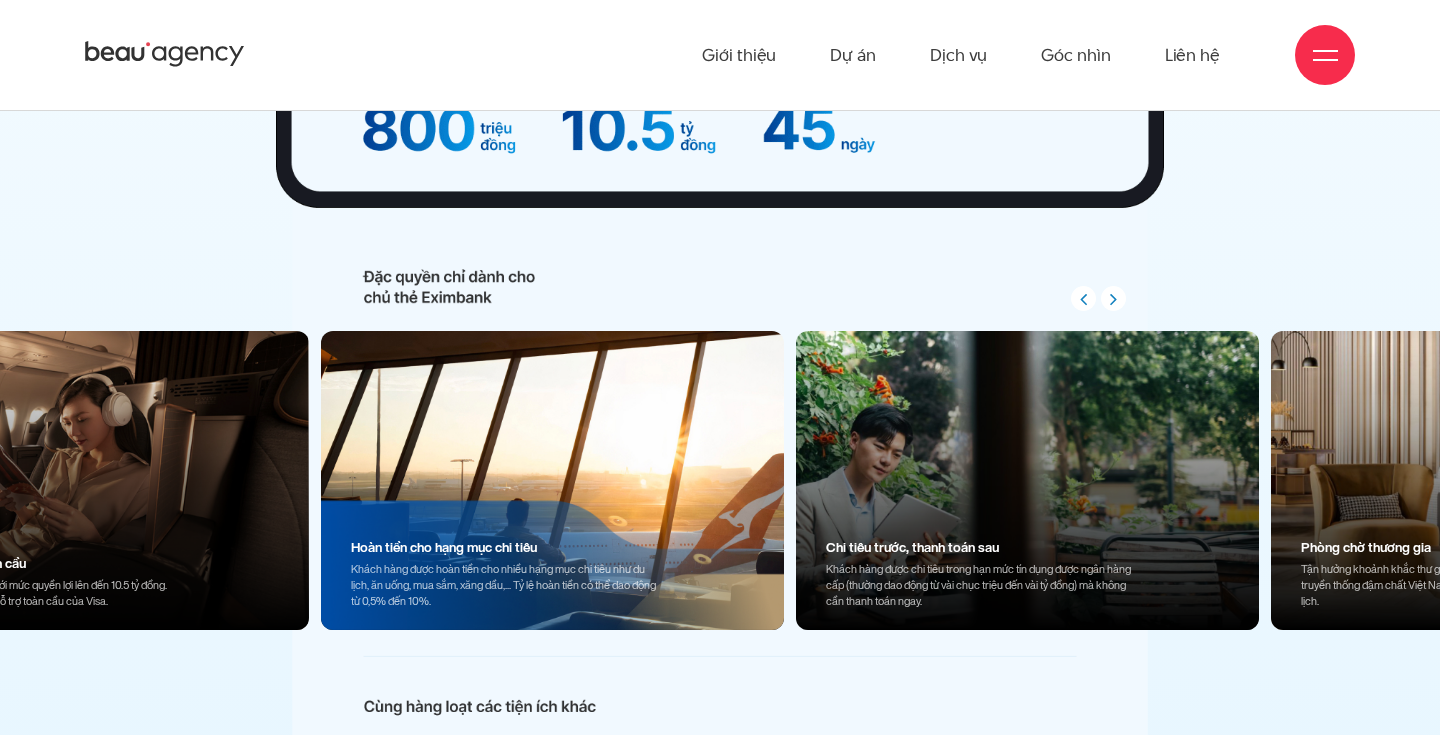 drag, startPoint x: 812, startPoint y: 383, endPoint x: 383, endPoint y: 386, distance: 429.0105 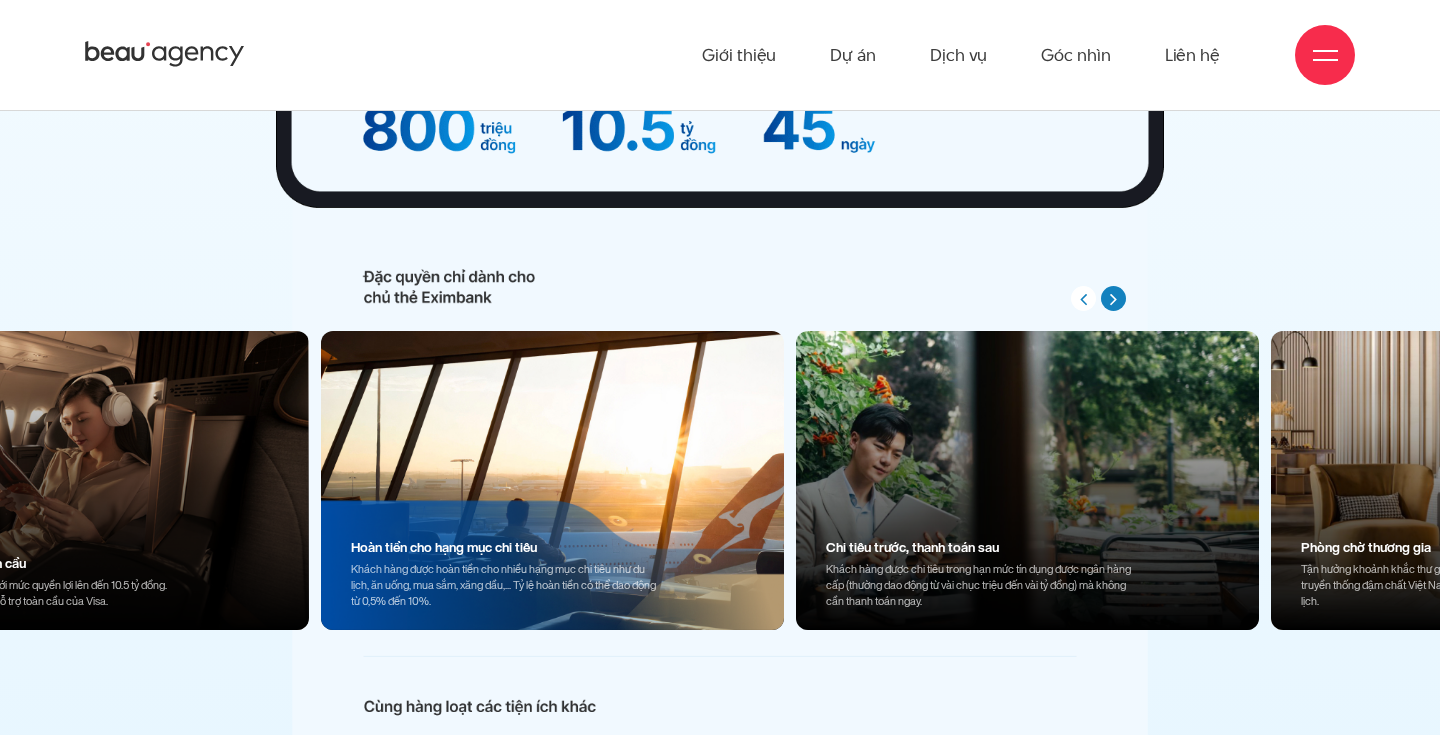click at bounding box center (1113, 299) 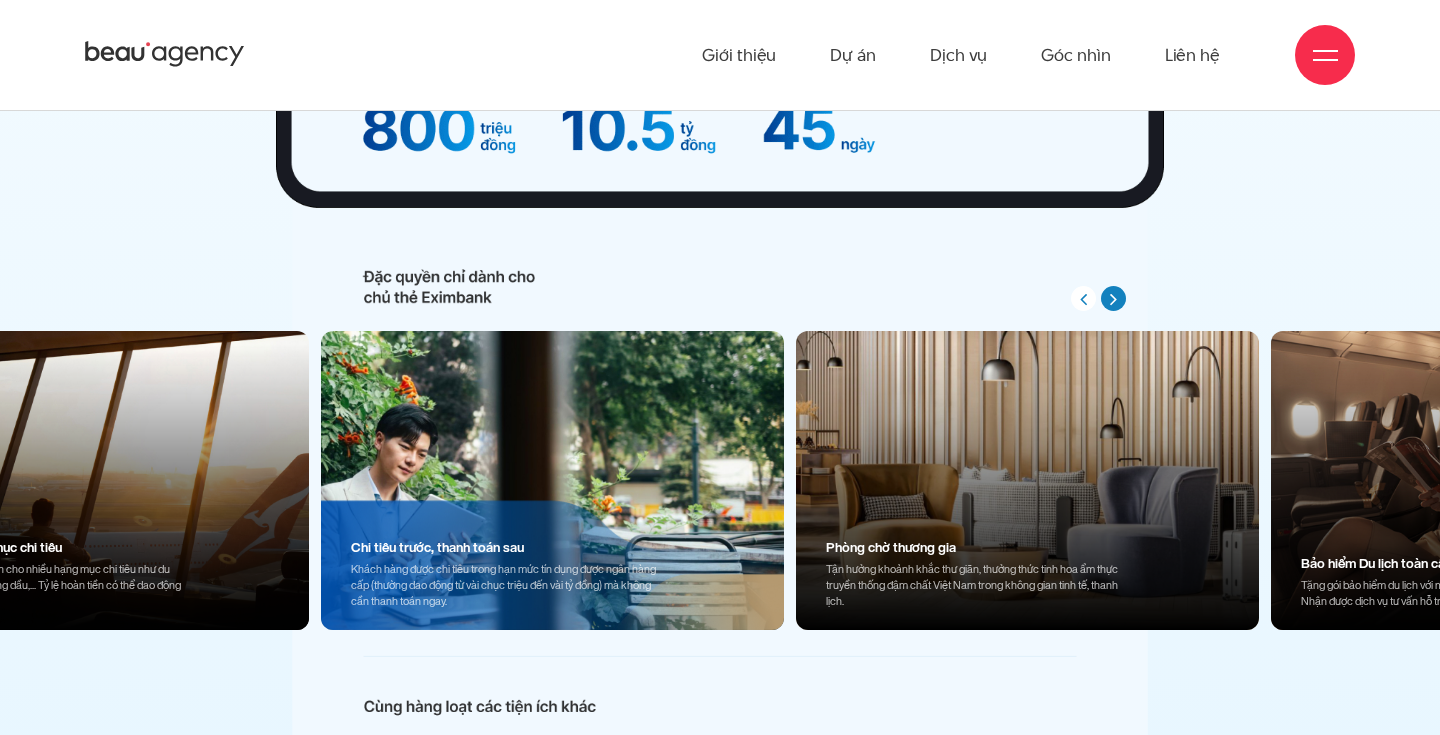 click at bounding box center [1113, 299] 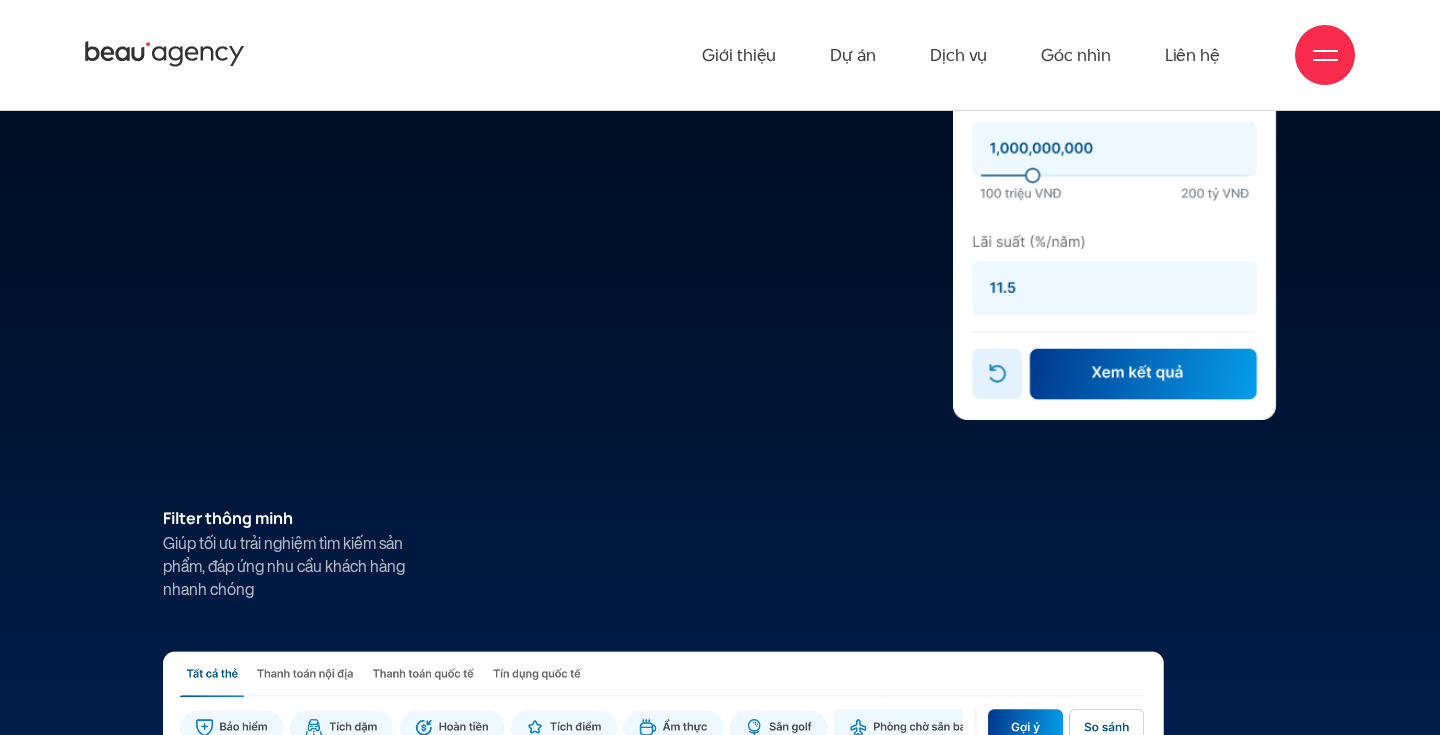 scroll, scrollTop: 12651, scrollLeft: 0, axis: vertical 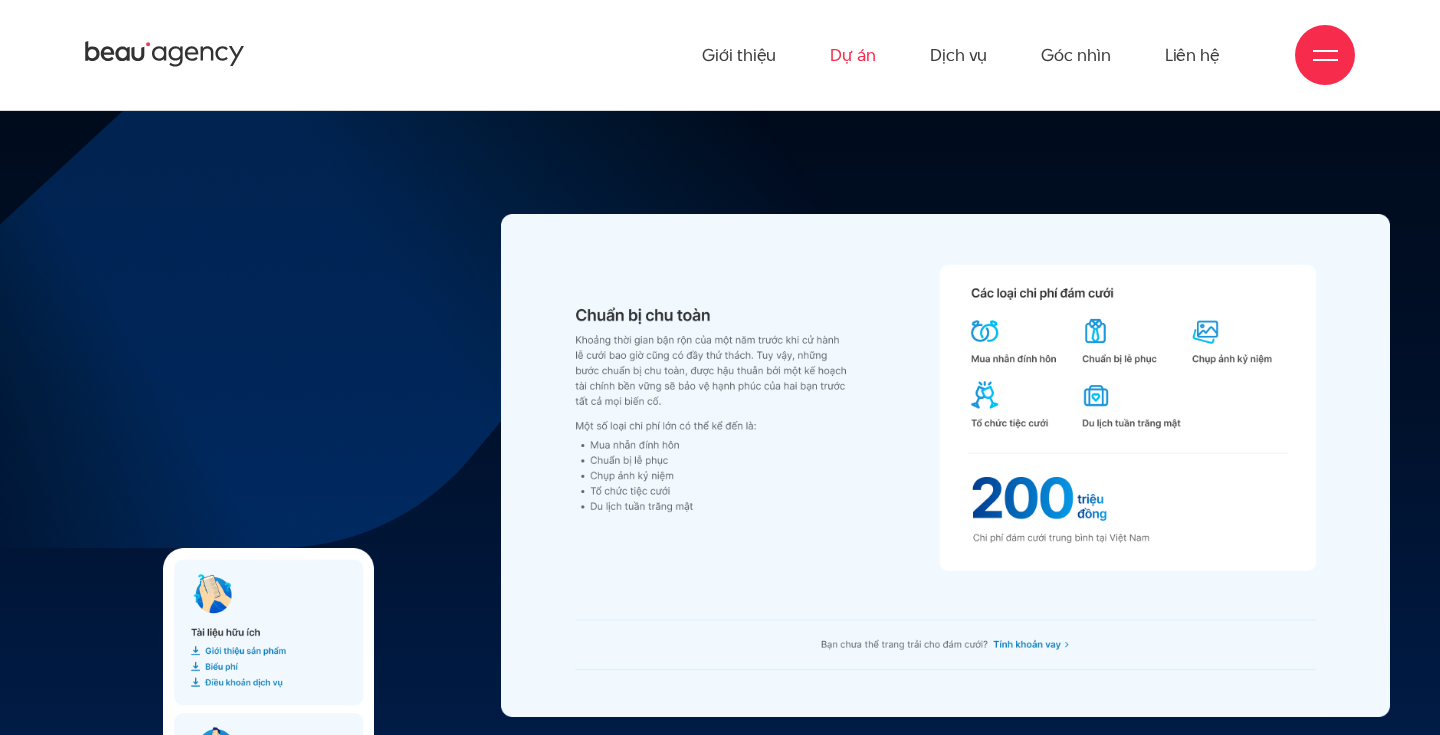 click on "Dự án" at bounding box center (853, 55) 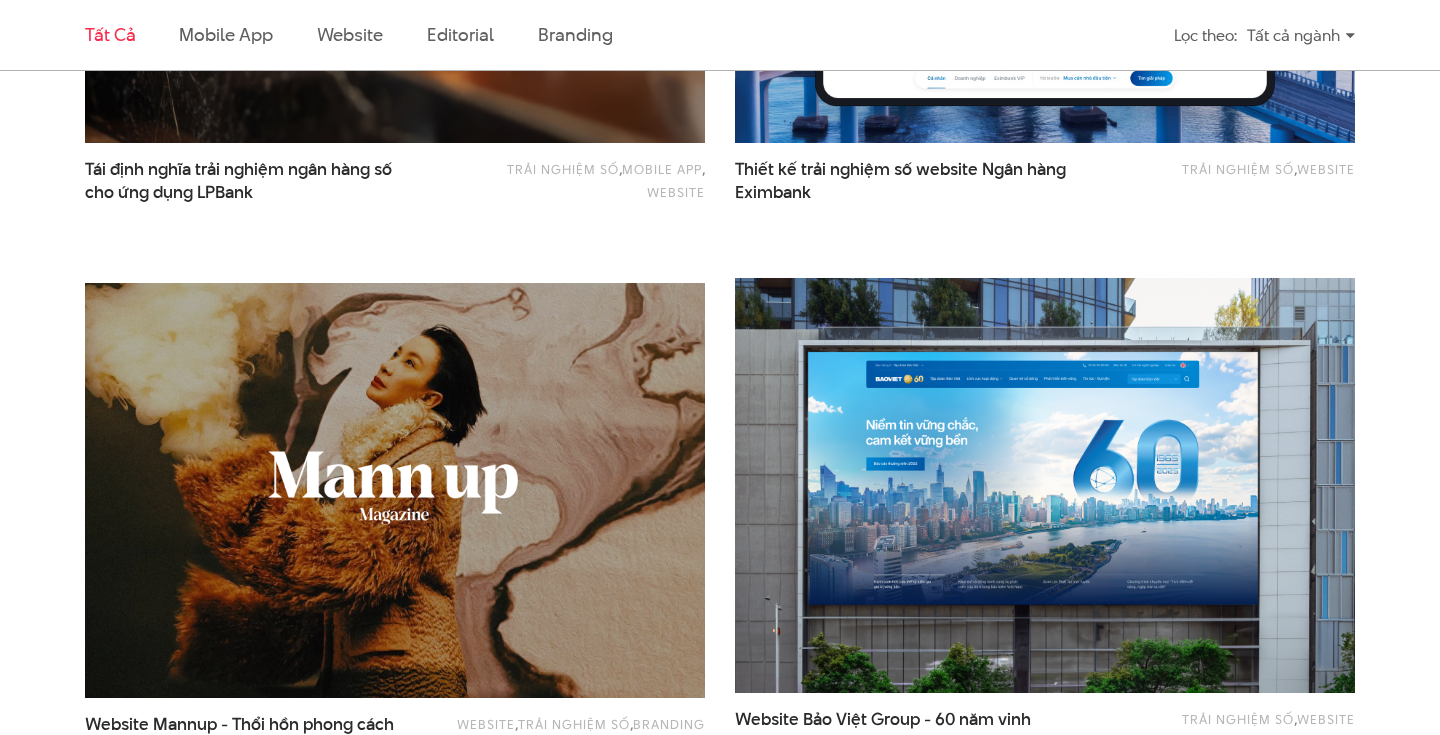 scroll, scrollTop: 1718, scrollLeft: 0, axis: vertical 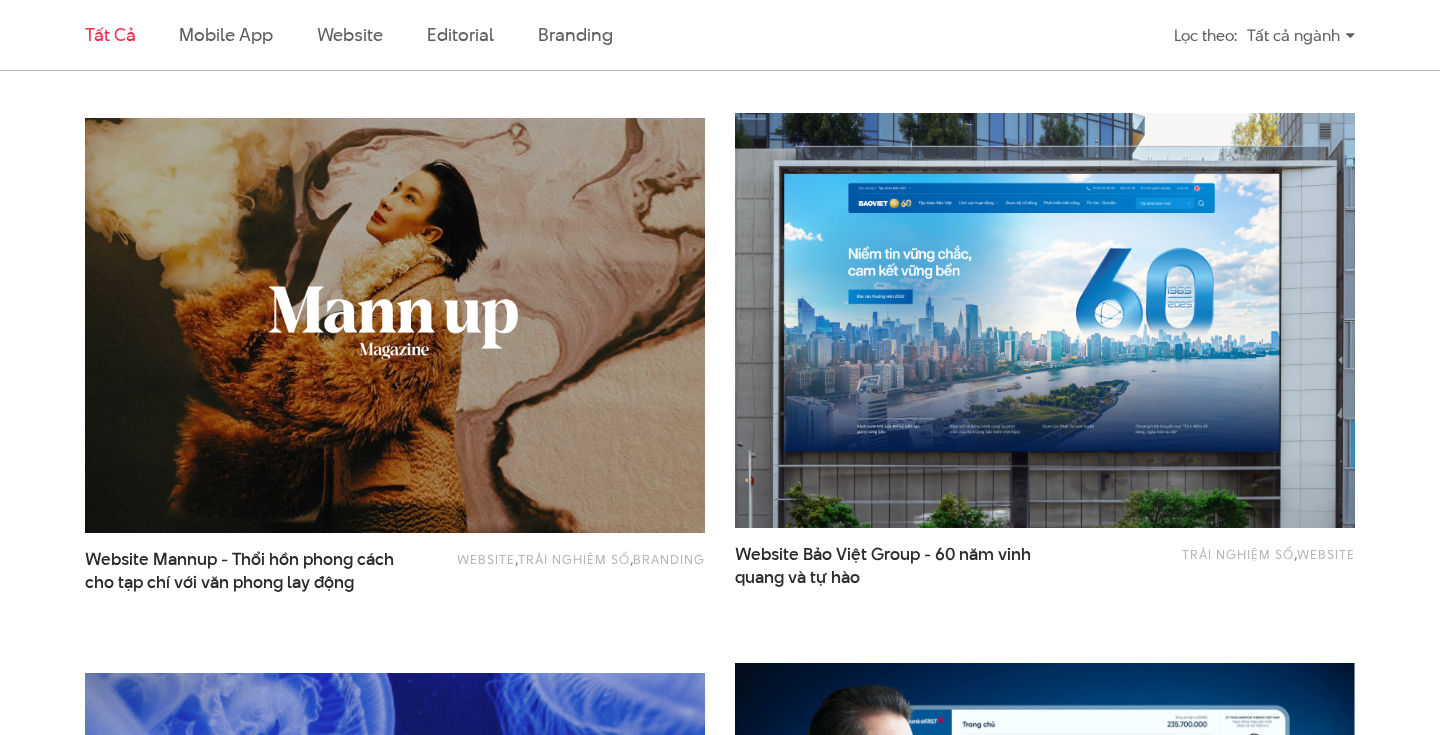 click at bounding box center [1045, 320] 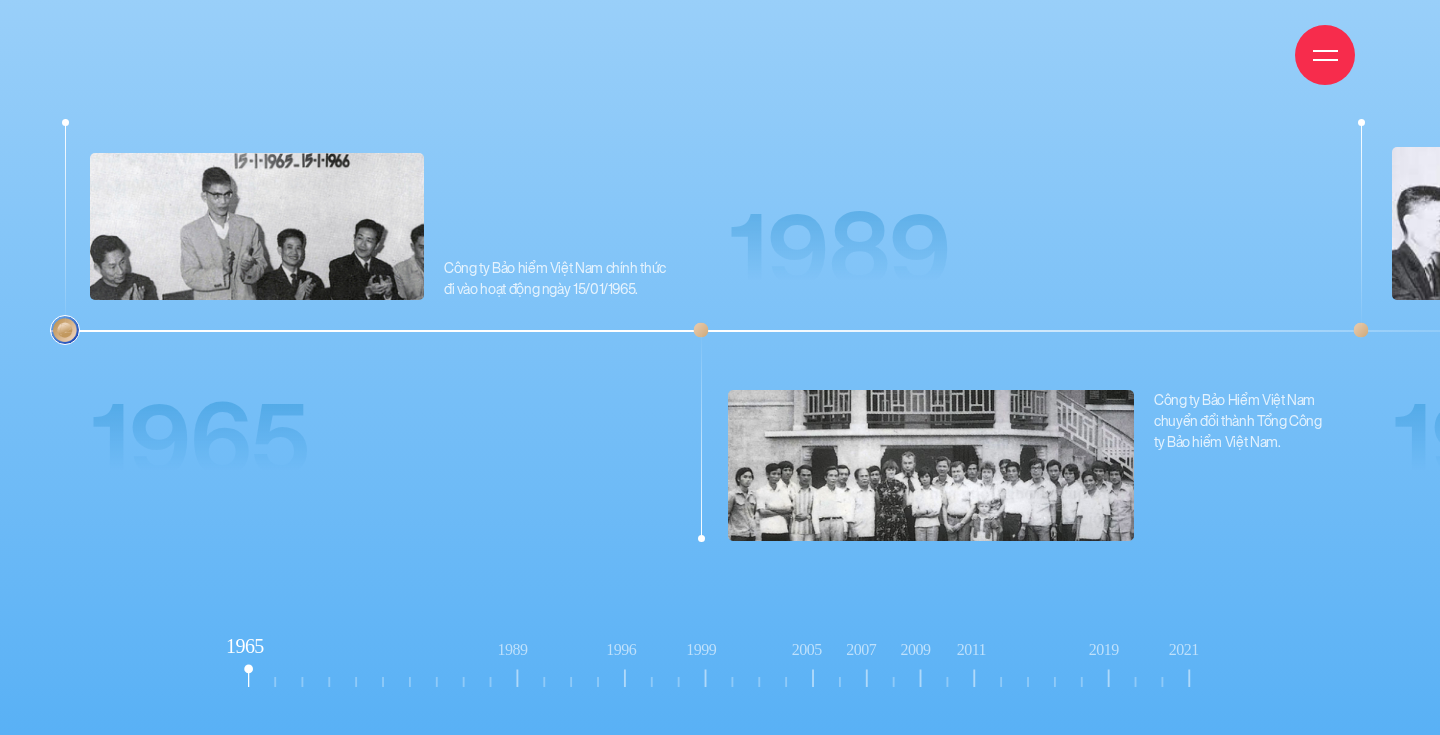 scroll, scrollTop: 14972, scrollLeft: 0, axis: vertical 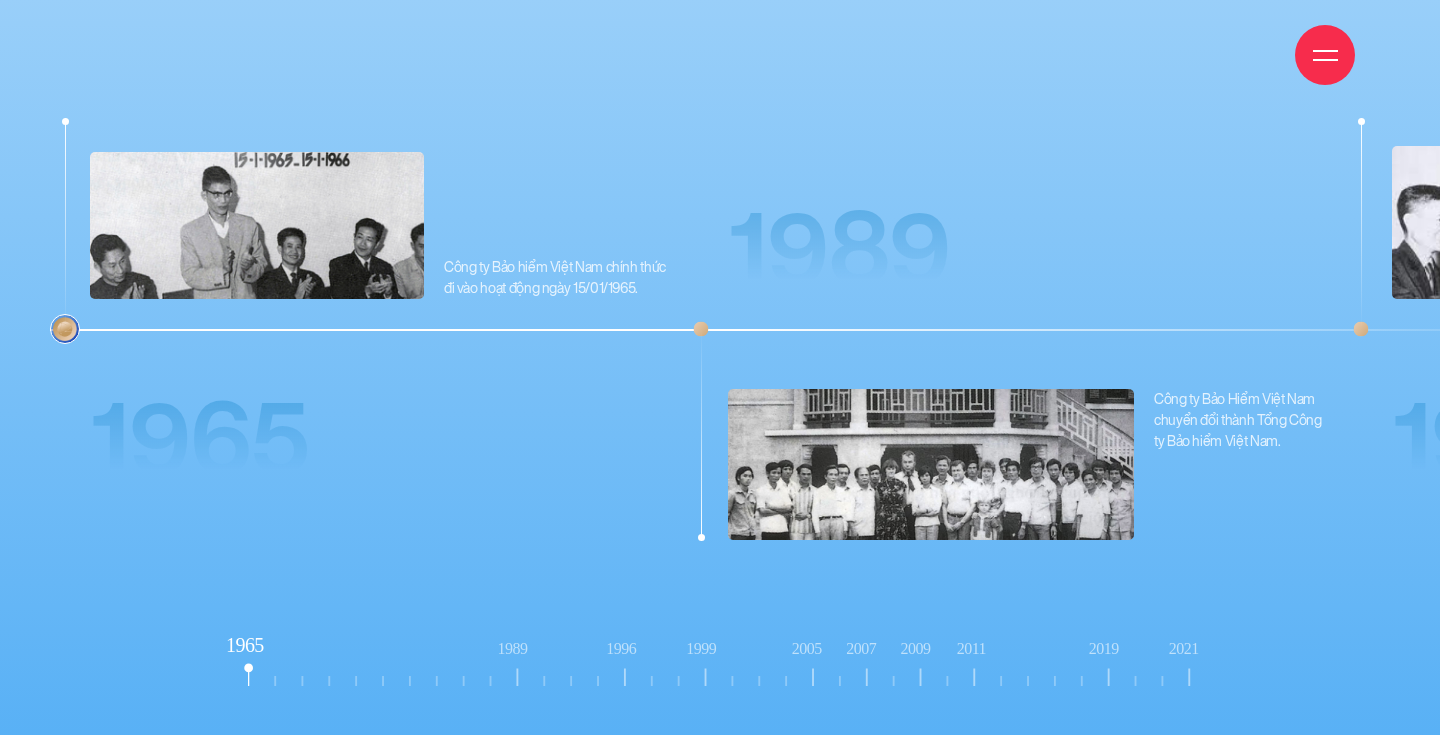 click on "1989" 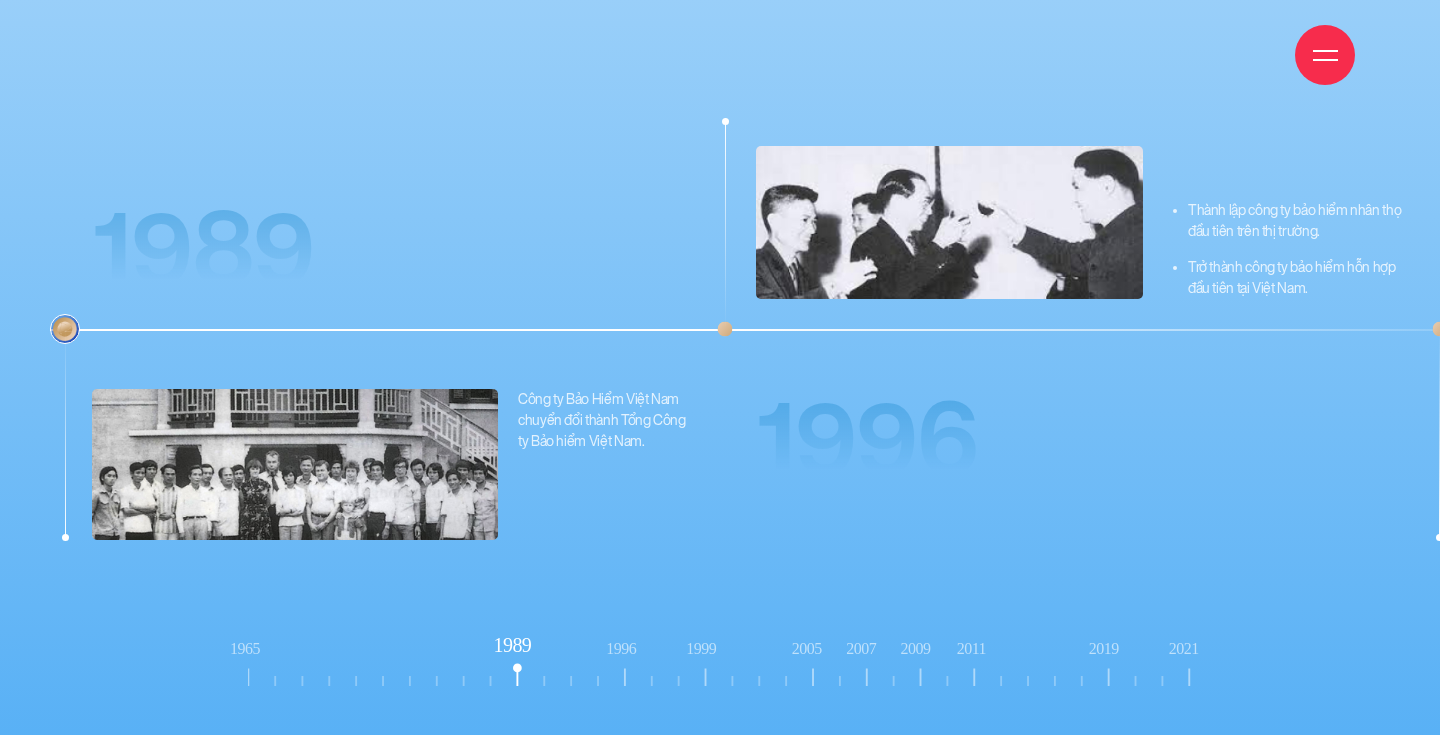 click on "1996" 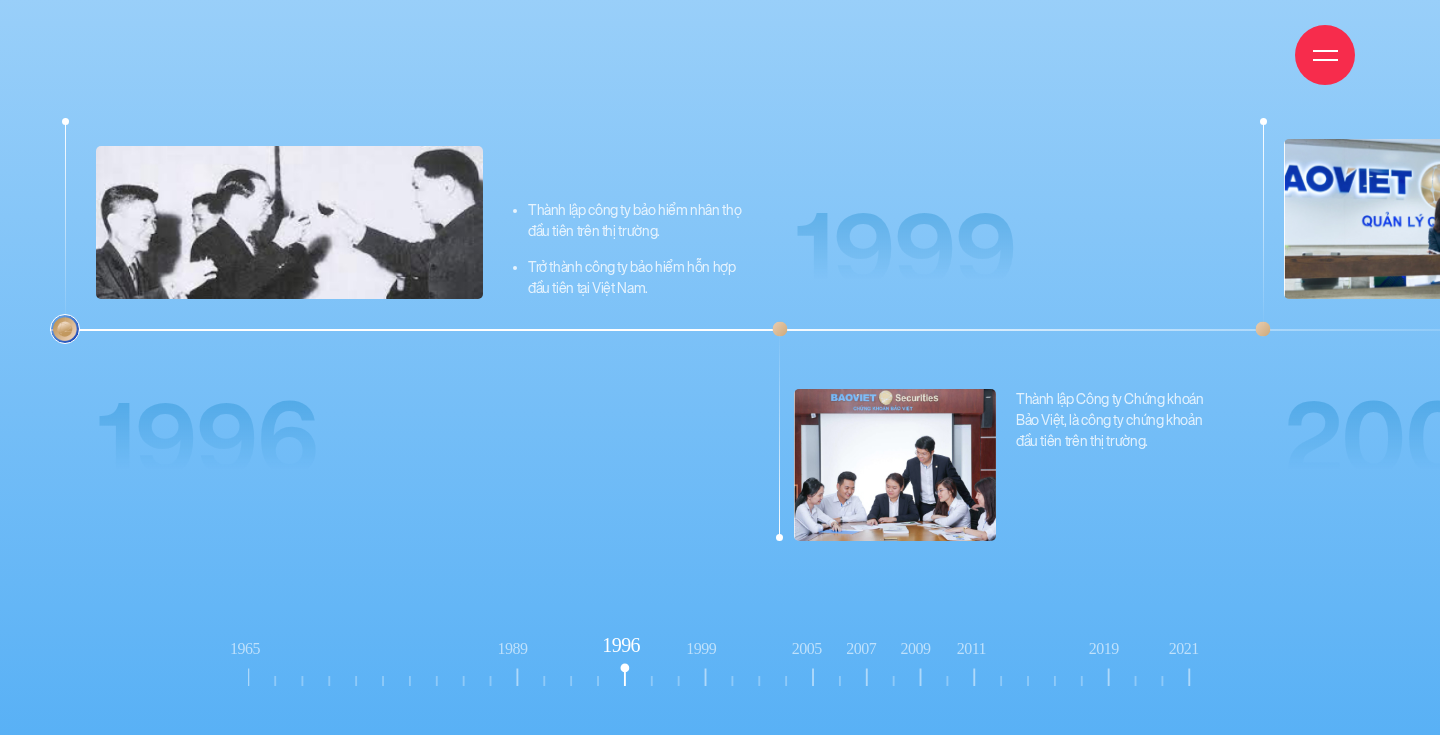 click on "1999" 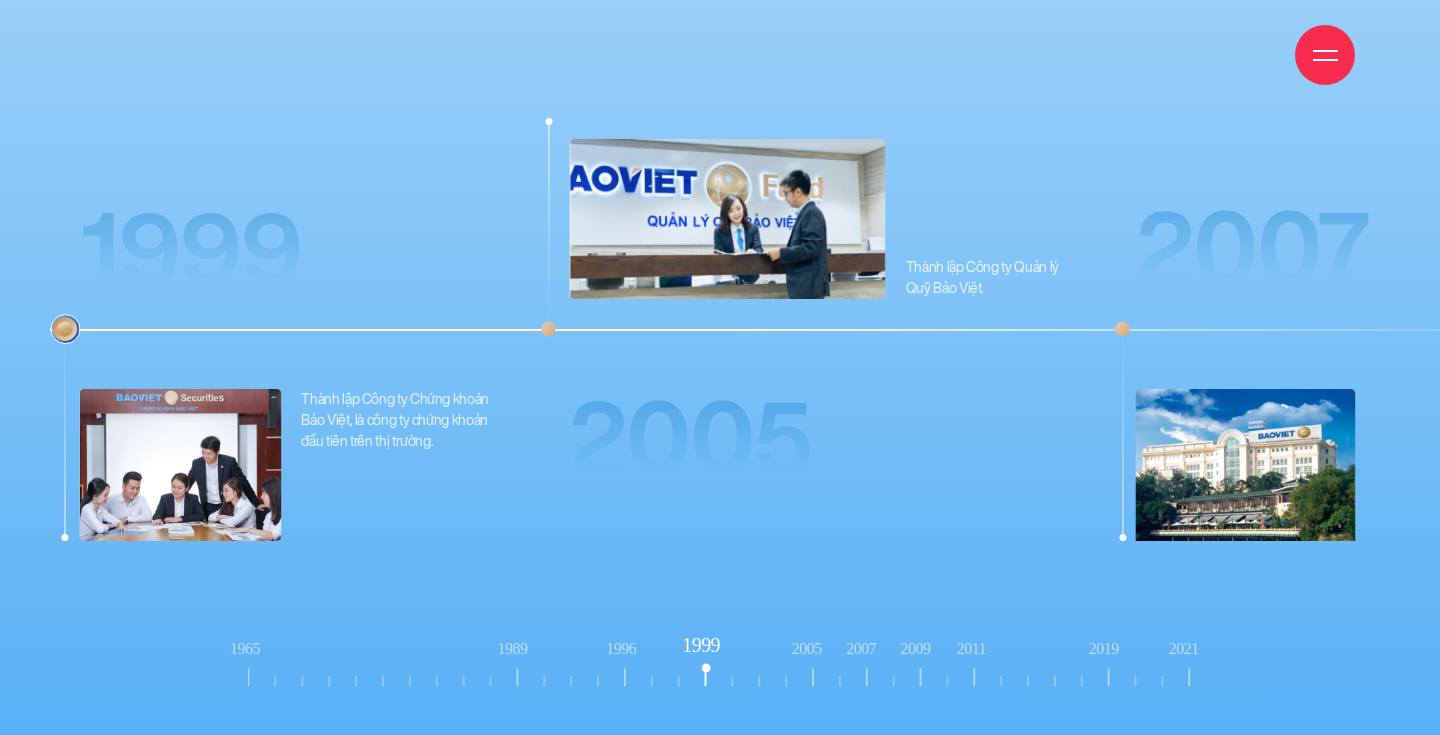 click on "2005" 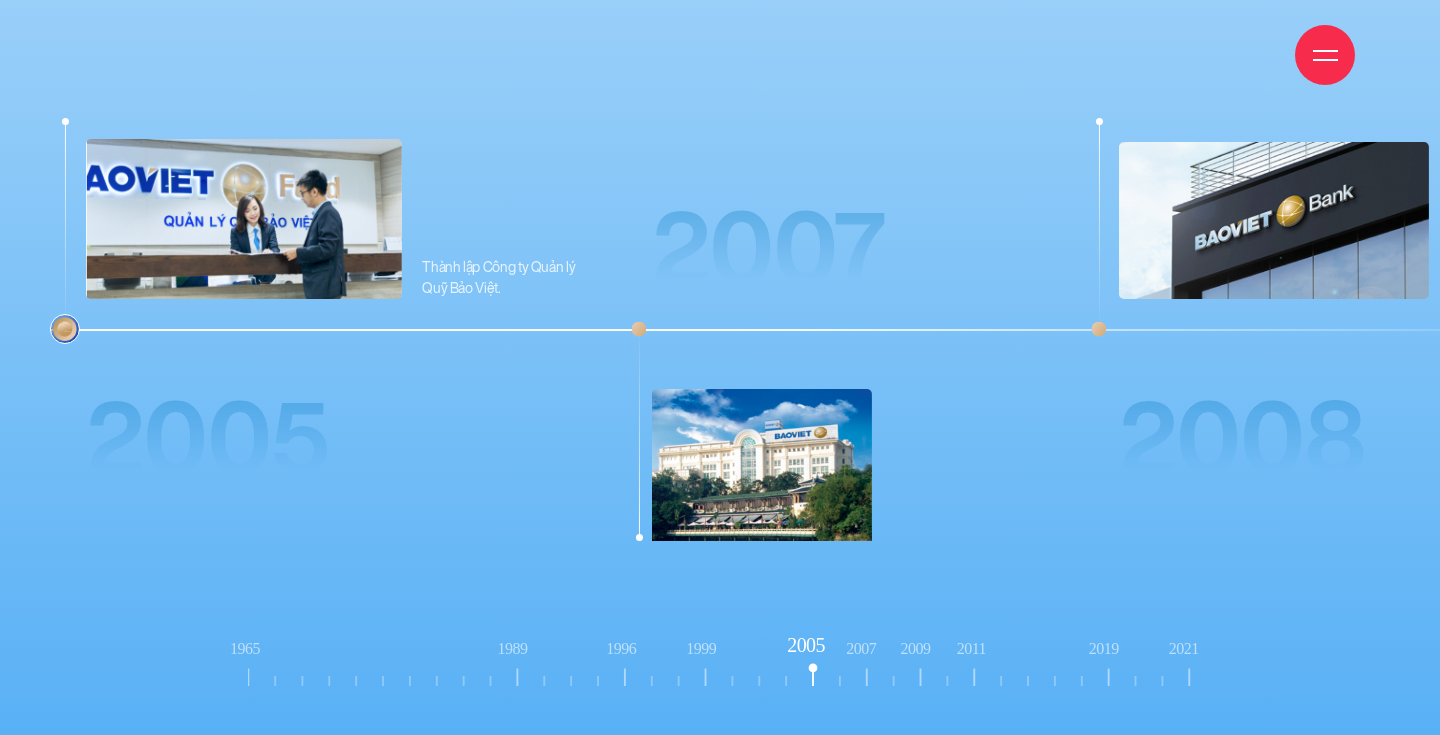 click on "2007" 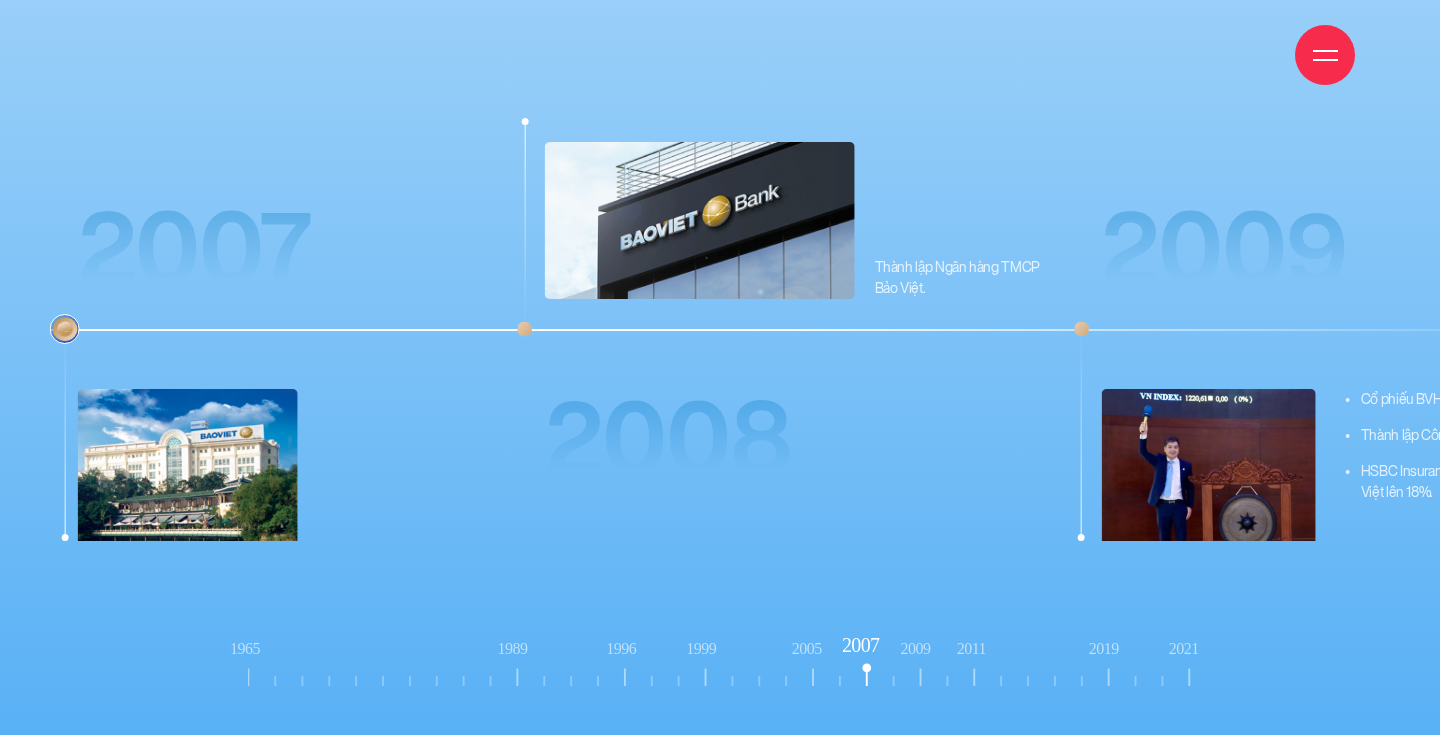 click on "2009" 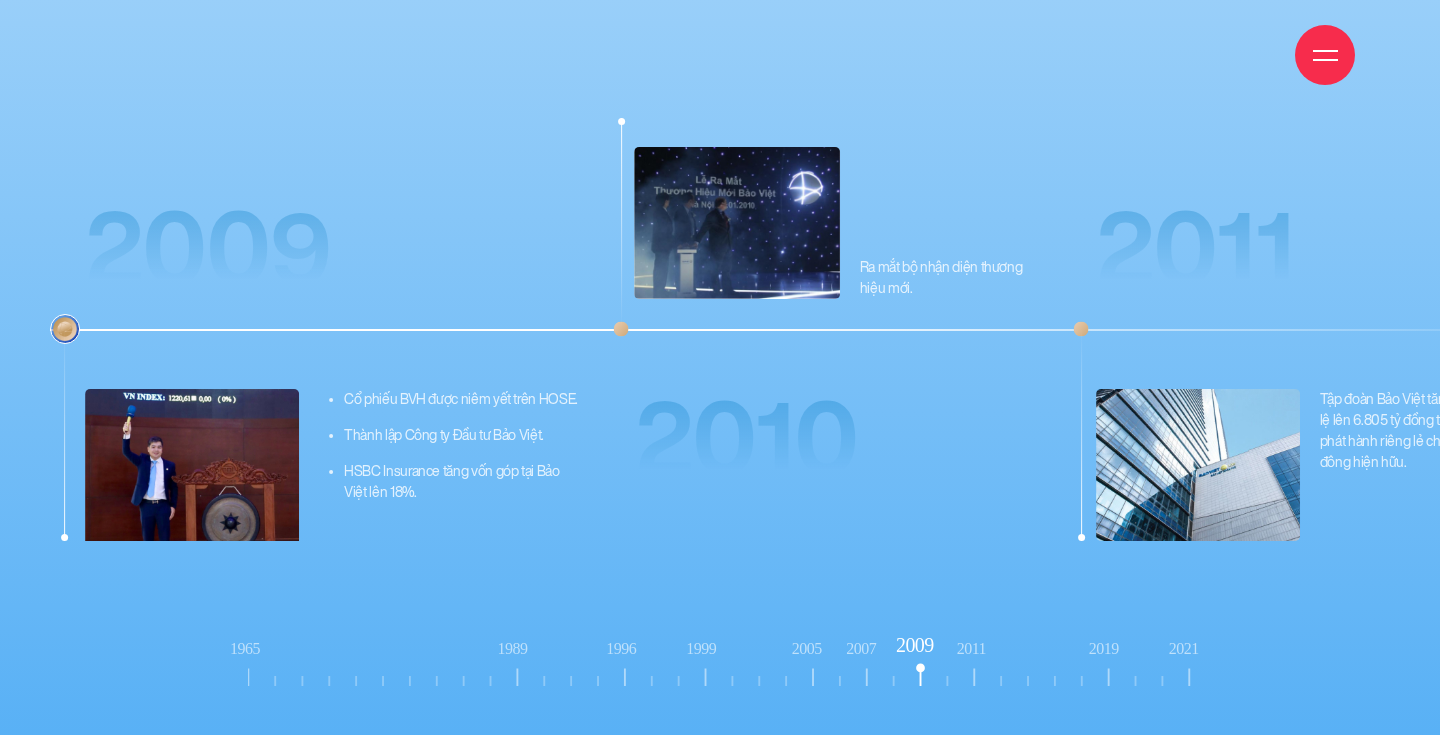 click on "2011" 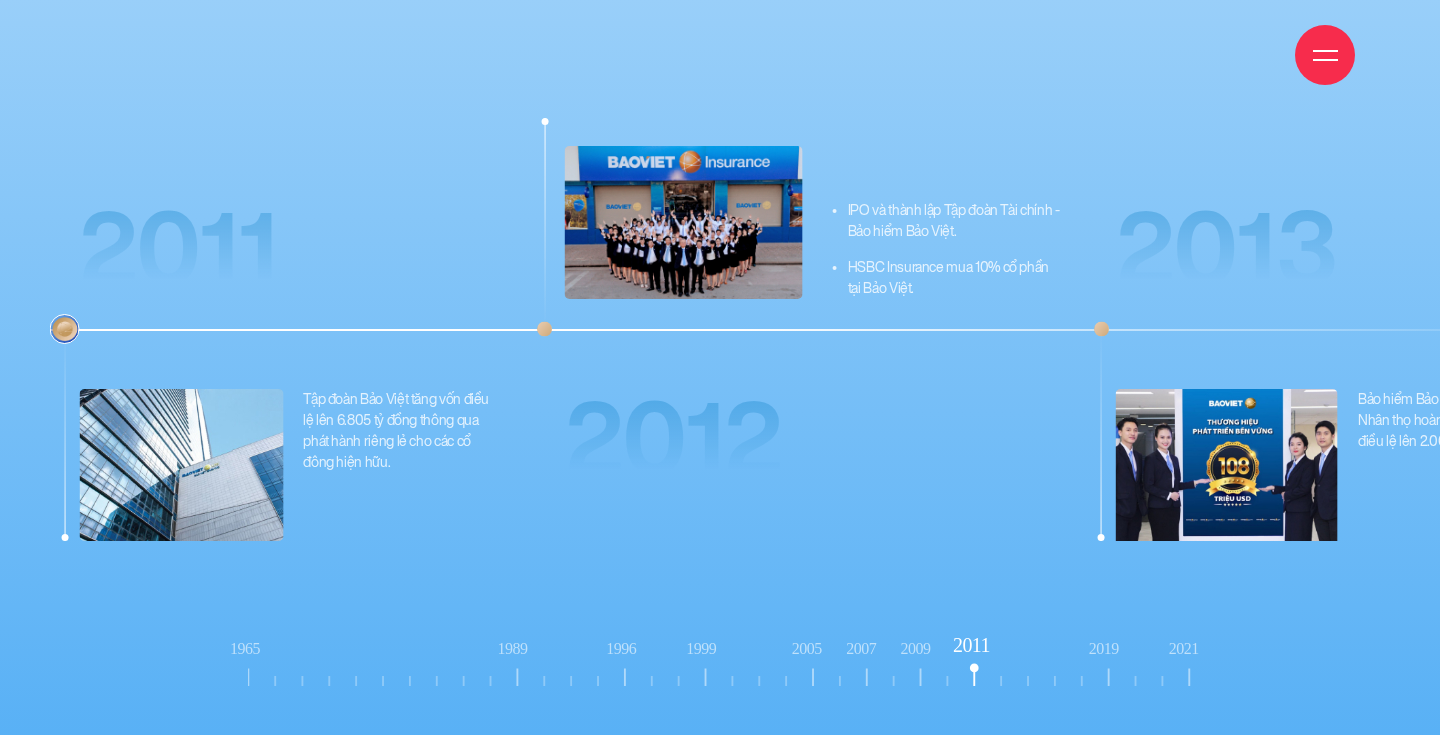 click on "2019" 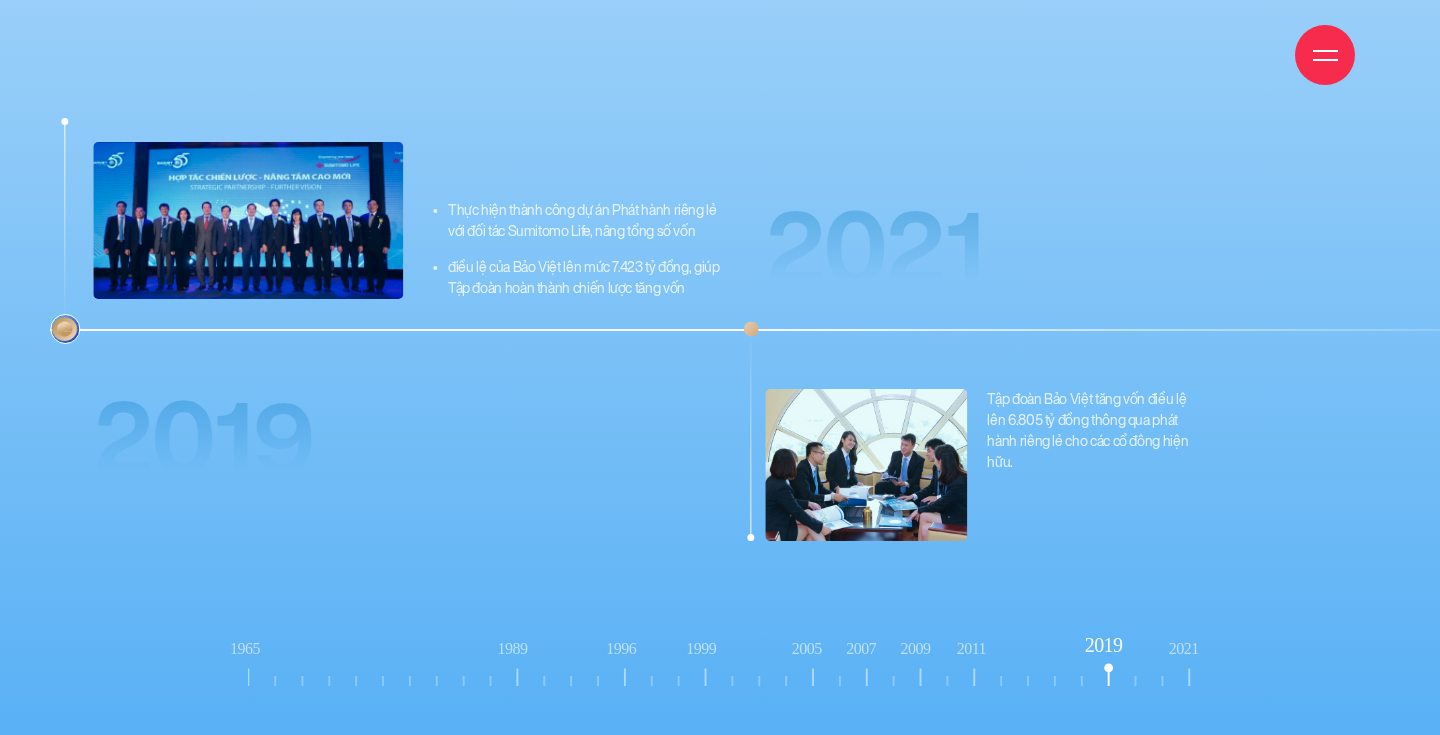 click on "2021" 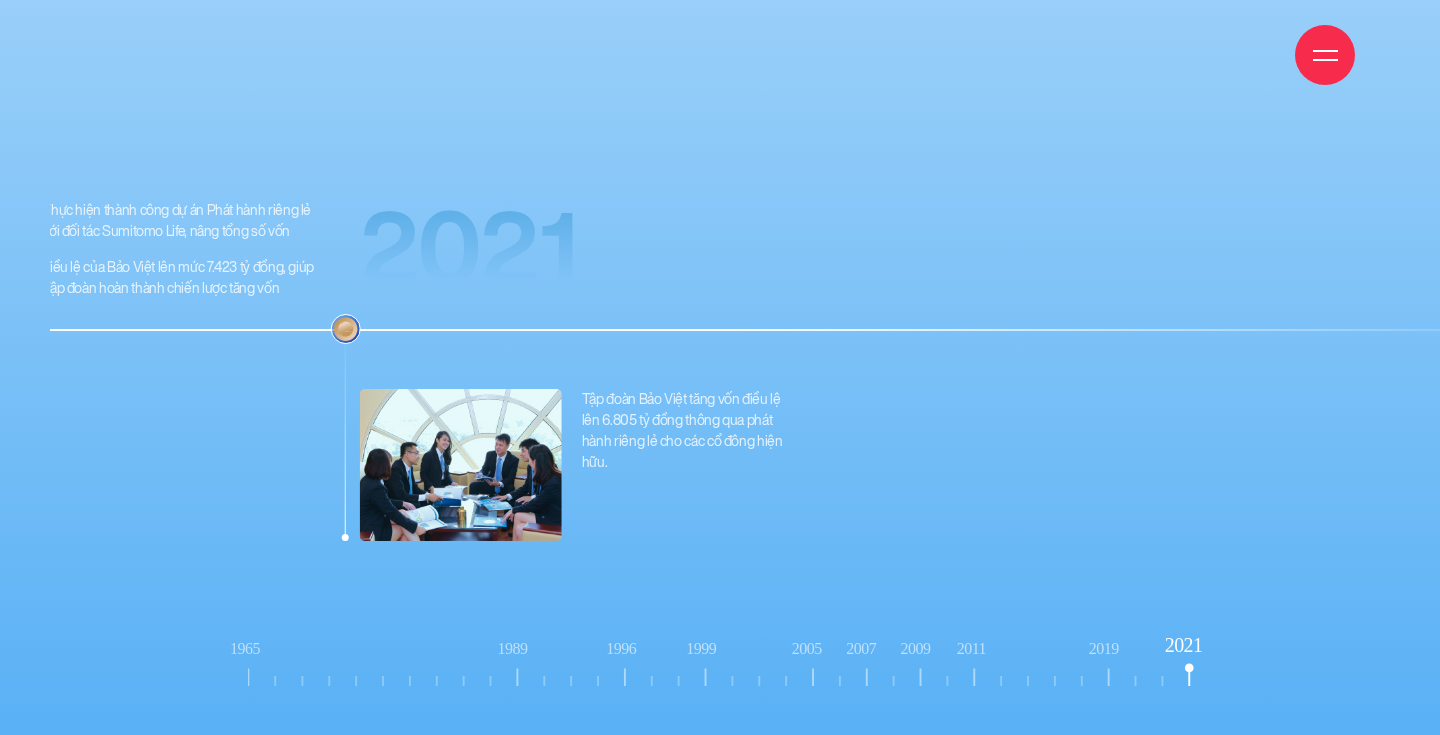 click on "1965" 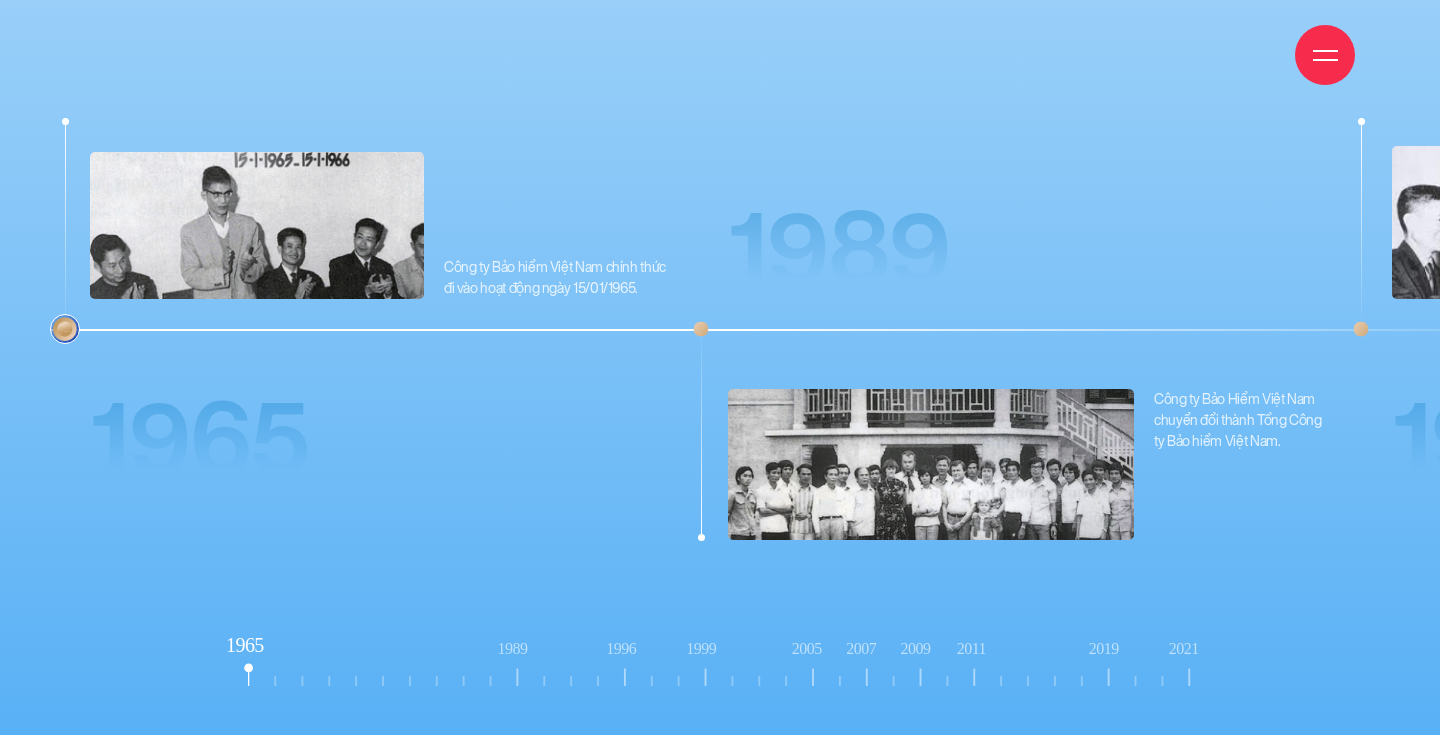 click at bounding box center (701, 329) 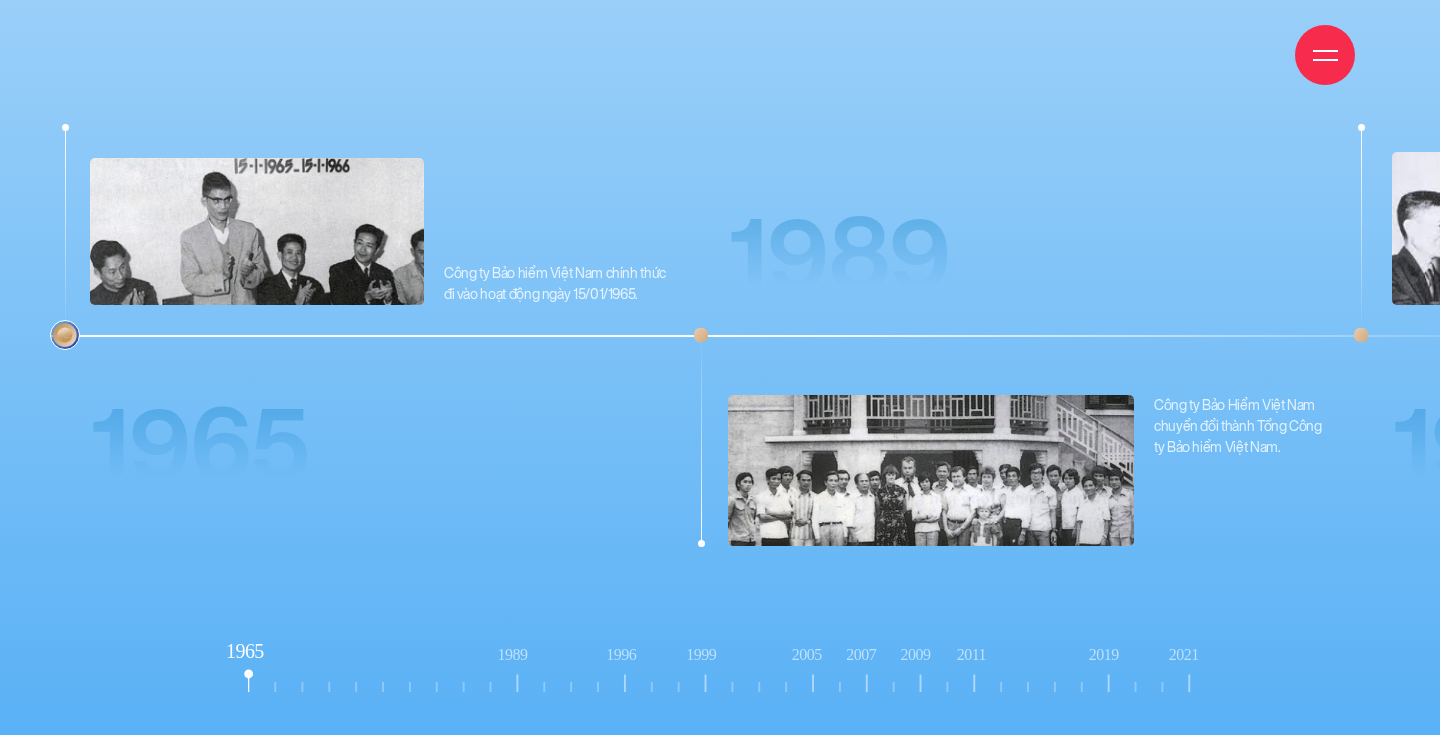 scroll, scrollTop: 14966, scrollLeft: 0, axis: vertical 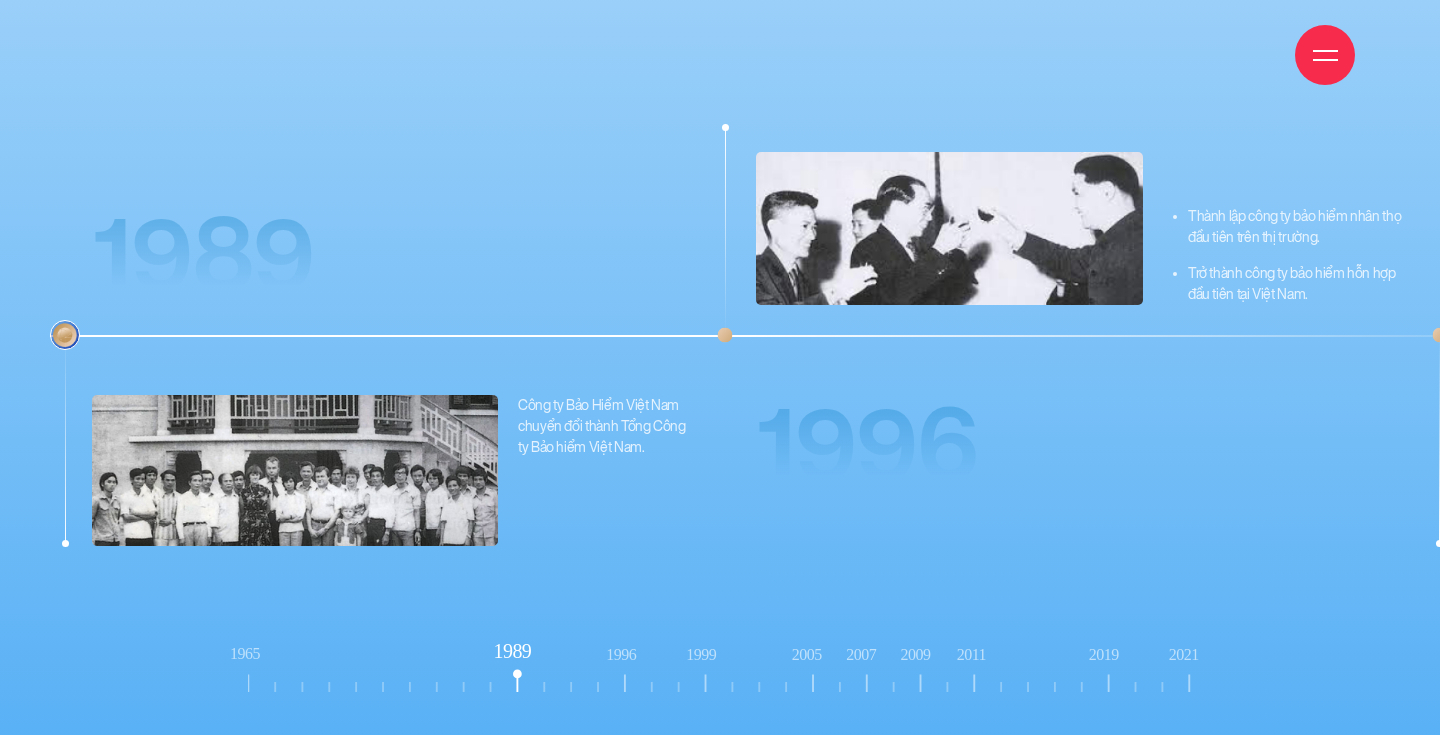 click on "1996" at bounding box center [867, 445] 